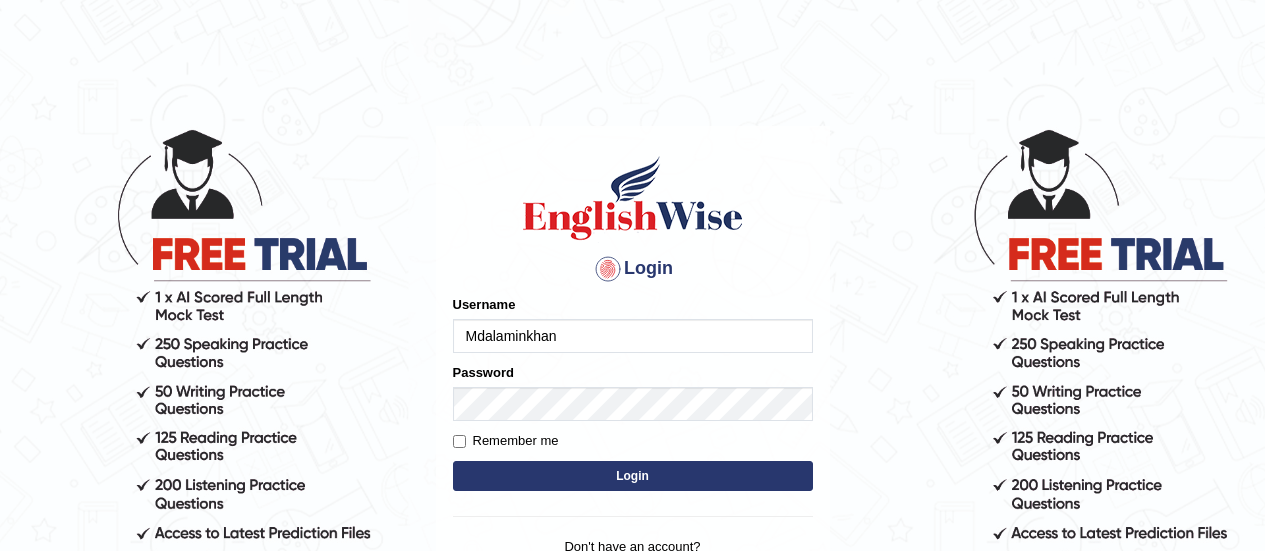 scroll, scrollTop: 0, scrollLeft: 0, axis: both 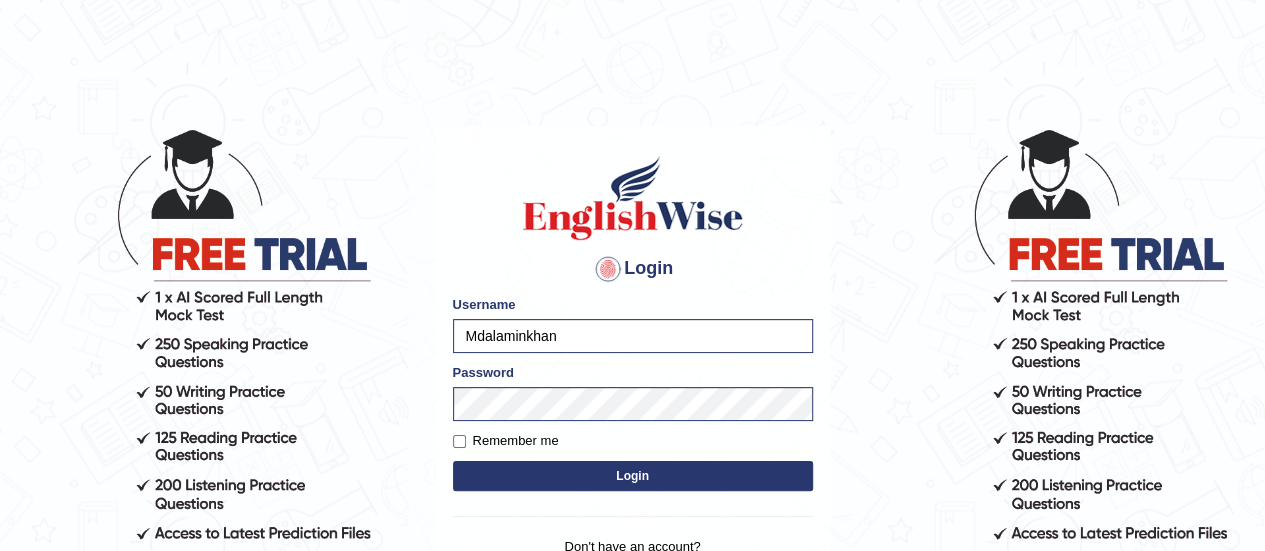 click on "Login" at bounding box center (633, 476) 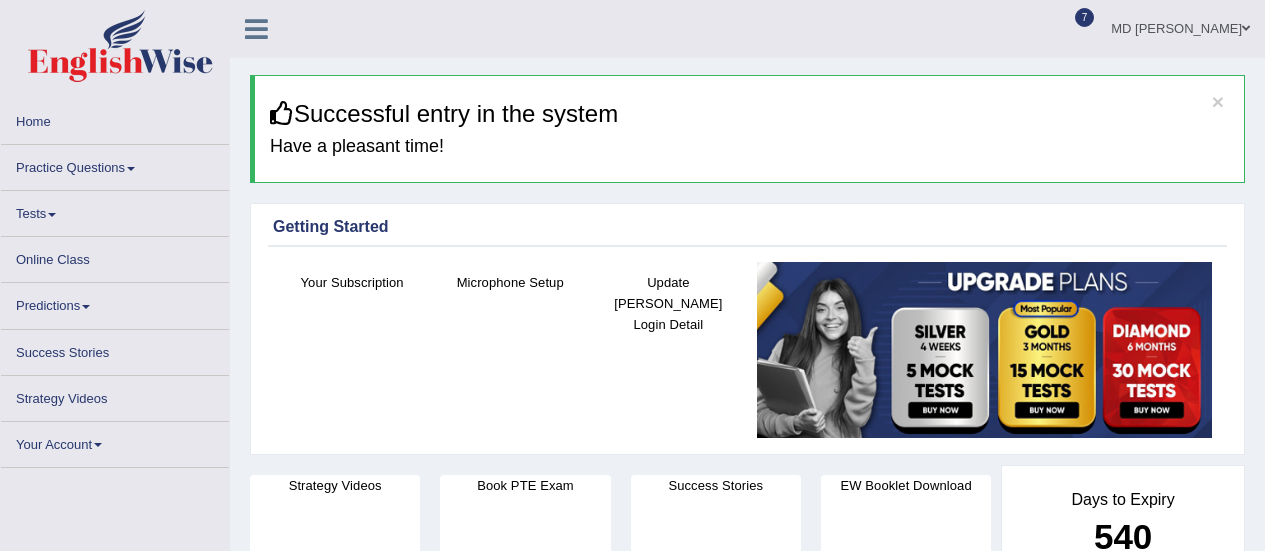 scroll, scrollTop: 0, scrollLeft: 0, axis: both 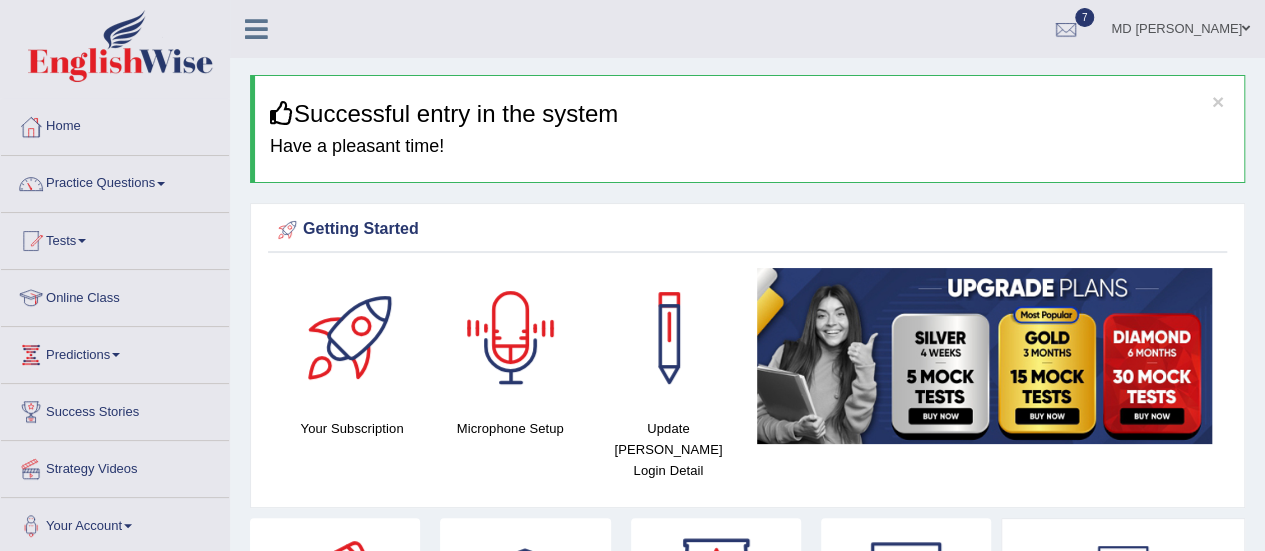 click at bounding box center (511, 338) 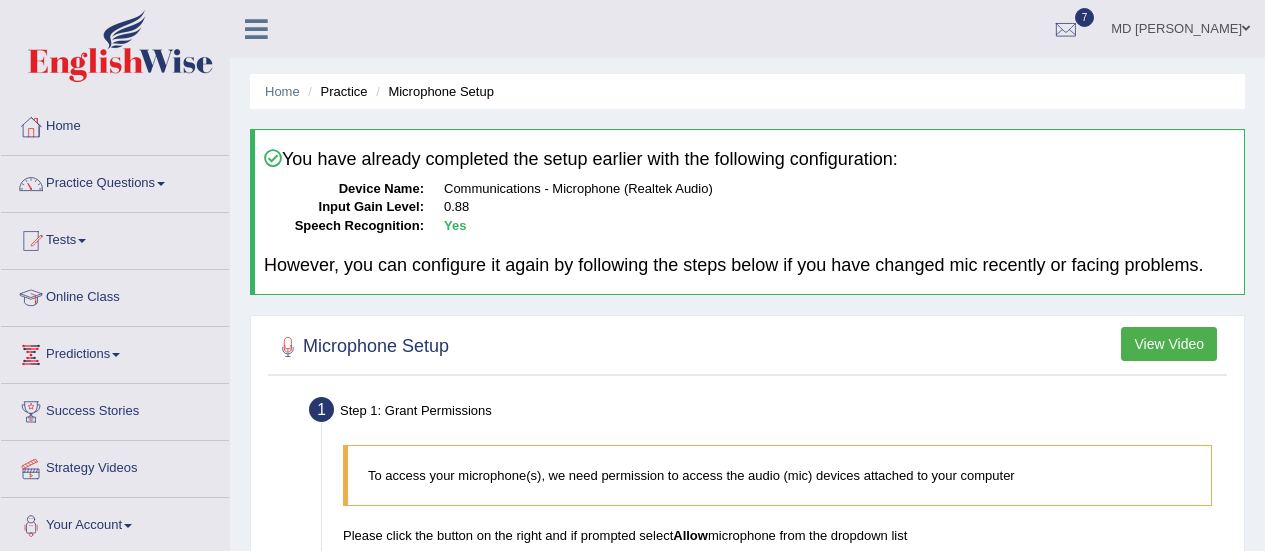 scroll, scrollTop: 0, scrollLeft: 0, axis: both 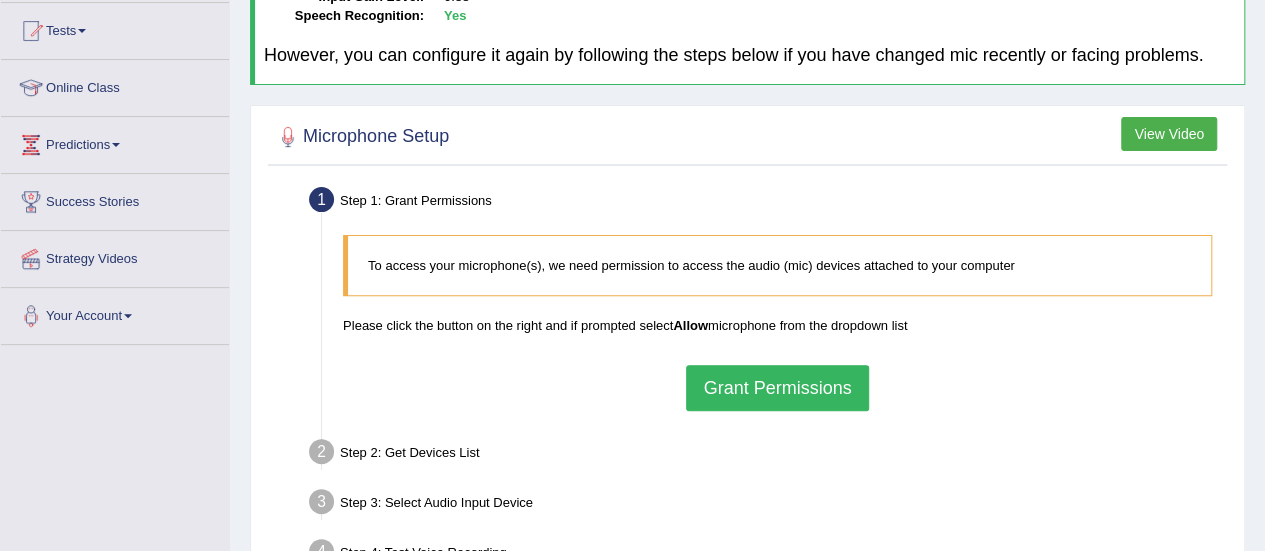 click on "Grant Permissions" at bounding box center [777, 388] 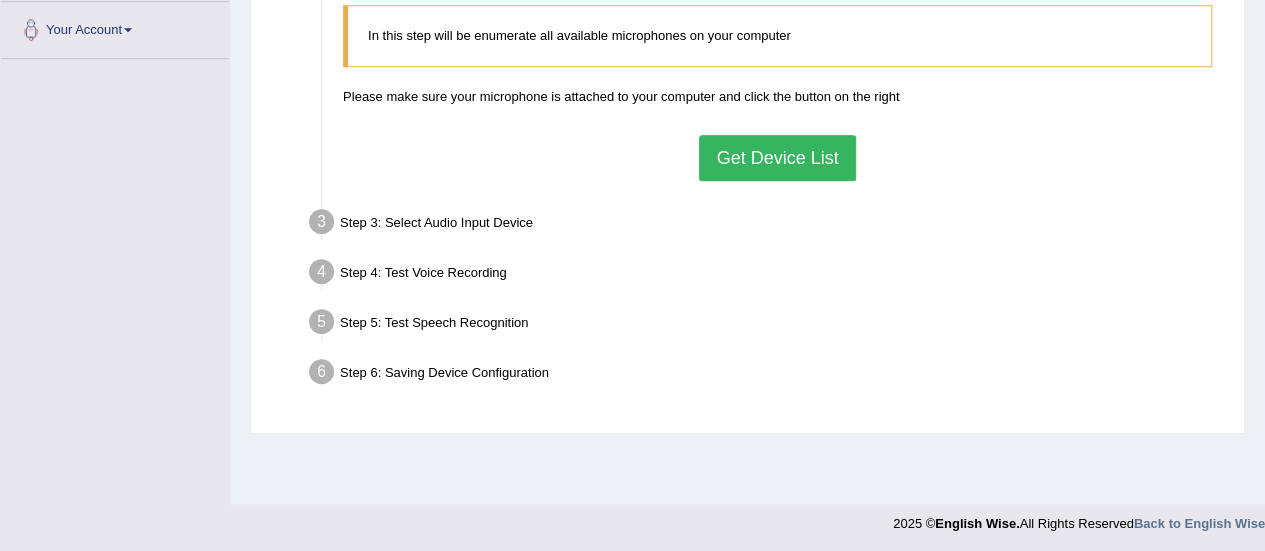 scroll, scrollTop: 498, scrollLeft: 0, axis: vertical 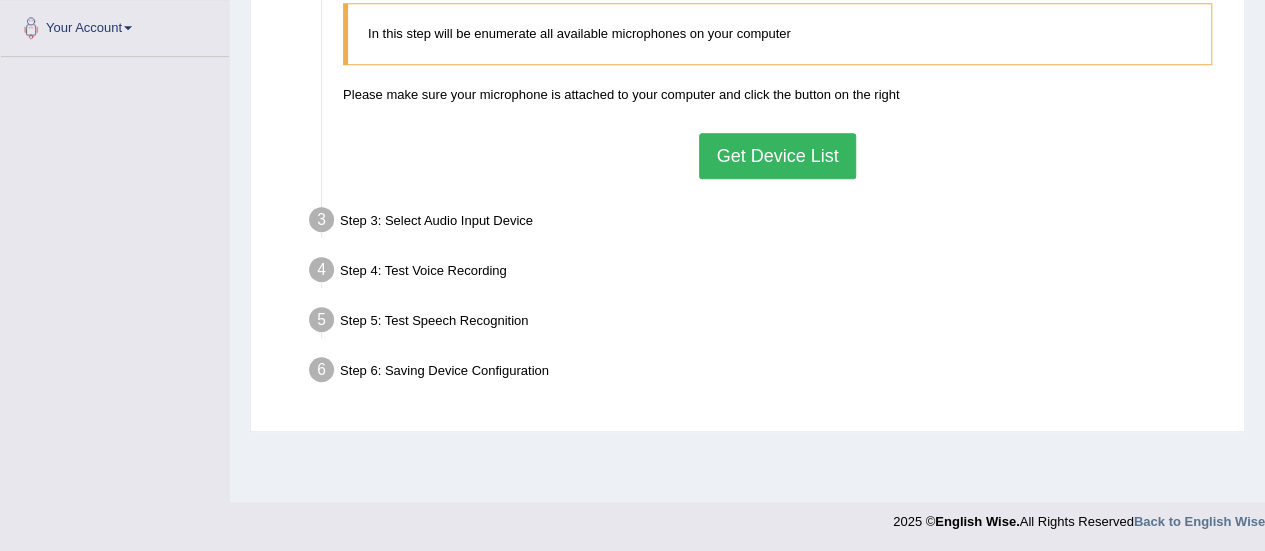 click on "Get Device List" at bounding box center (777, 156) 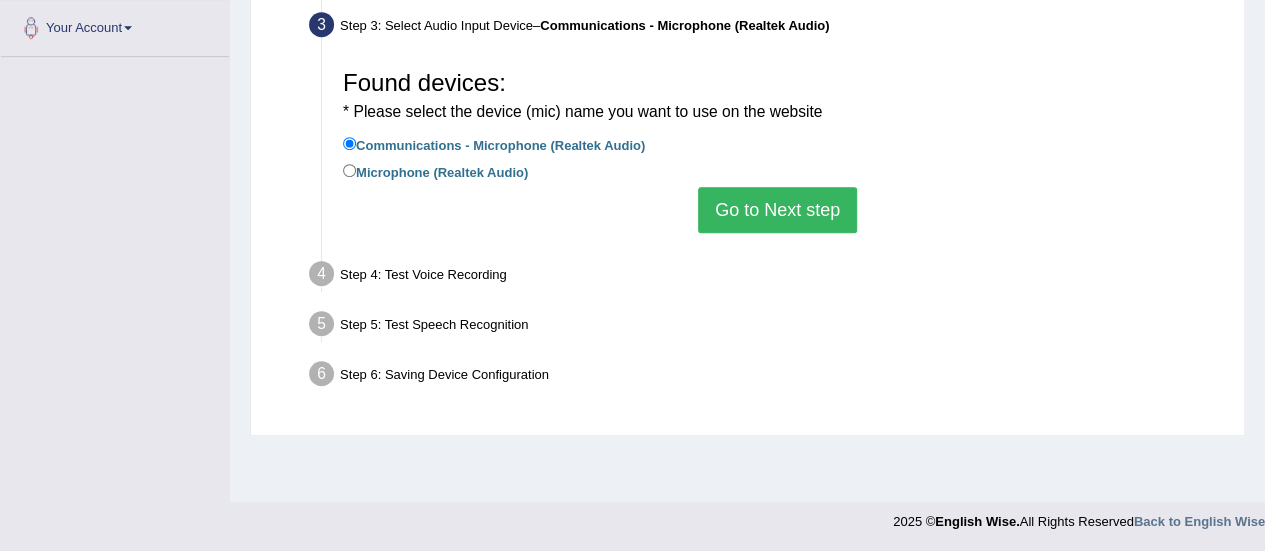 click on "Go to Next step" at bounding box center (777, 210) 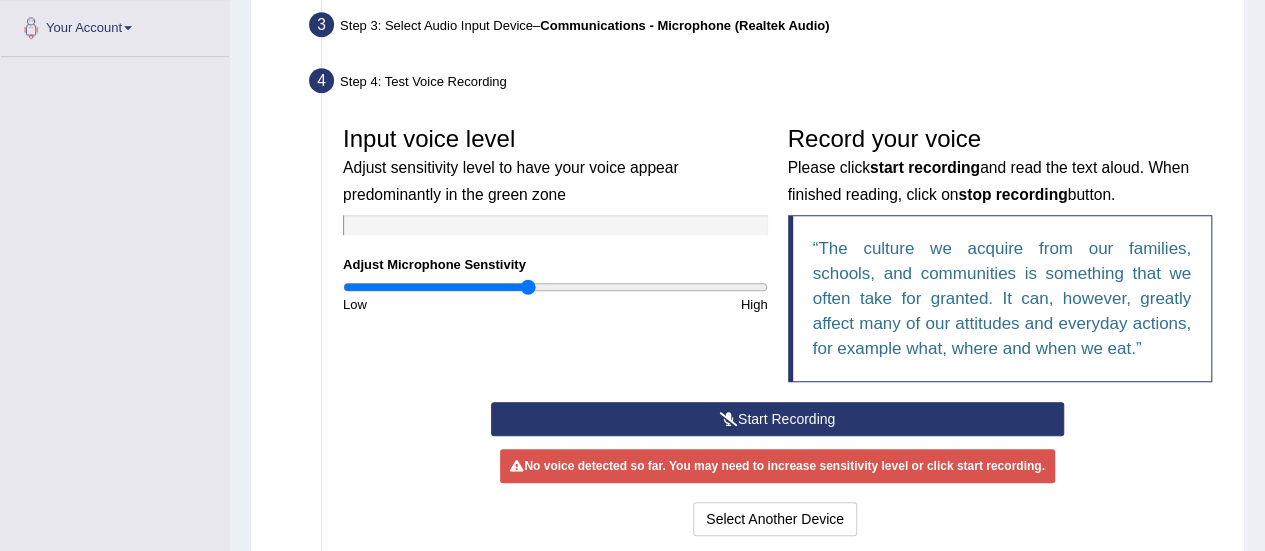 click on "Start Recording" at bounding box center [777, 419] 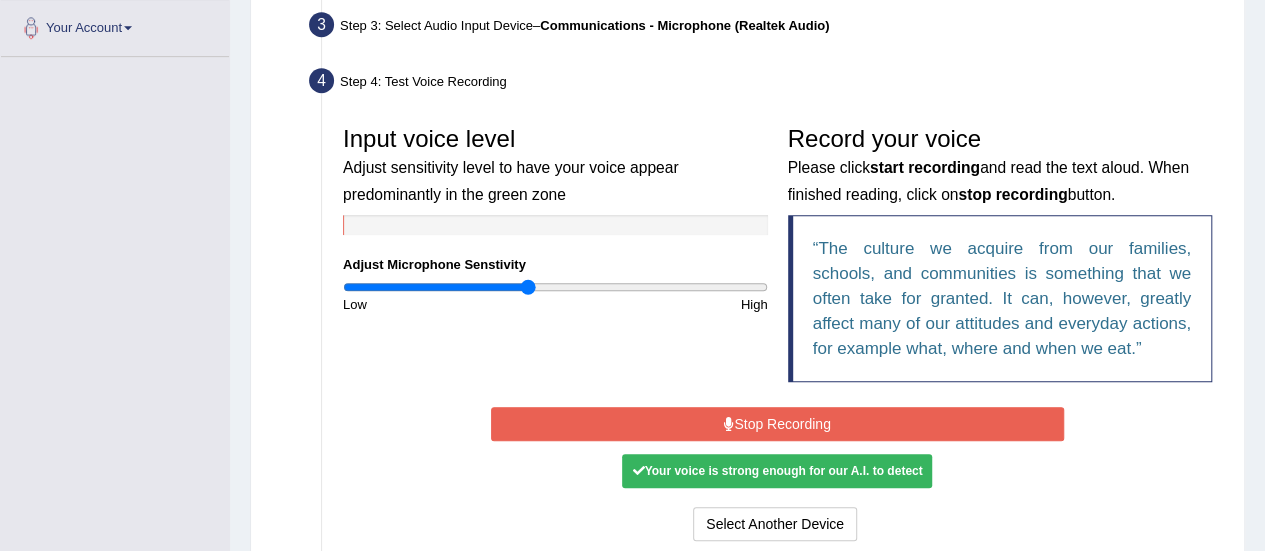 click on "Stop Recording" at bounding box center [777, 424] 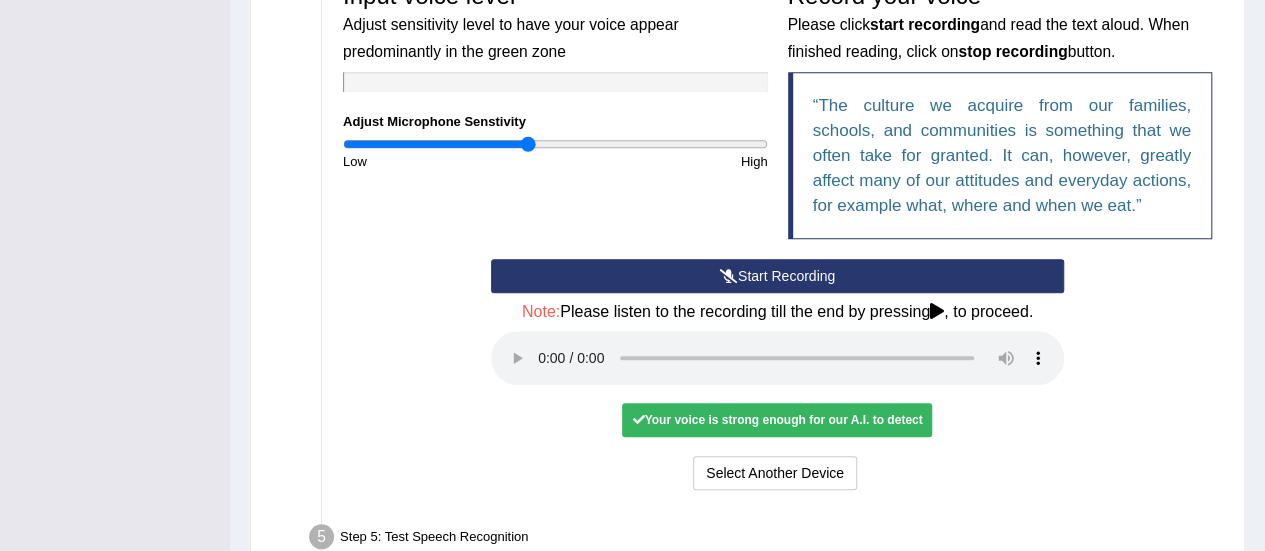 scroll, scrollTop: 648, scrollLeft: 0, axis: vertical 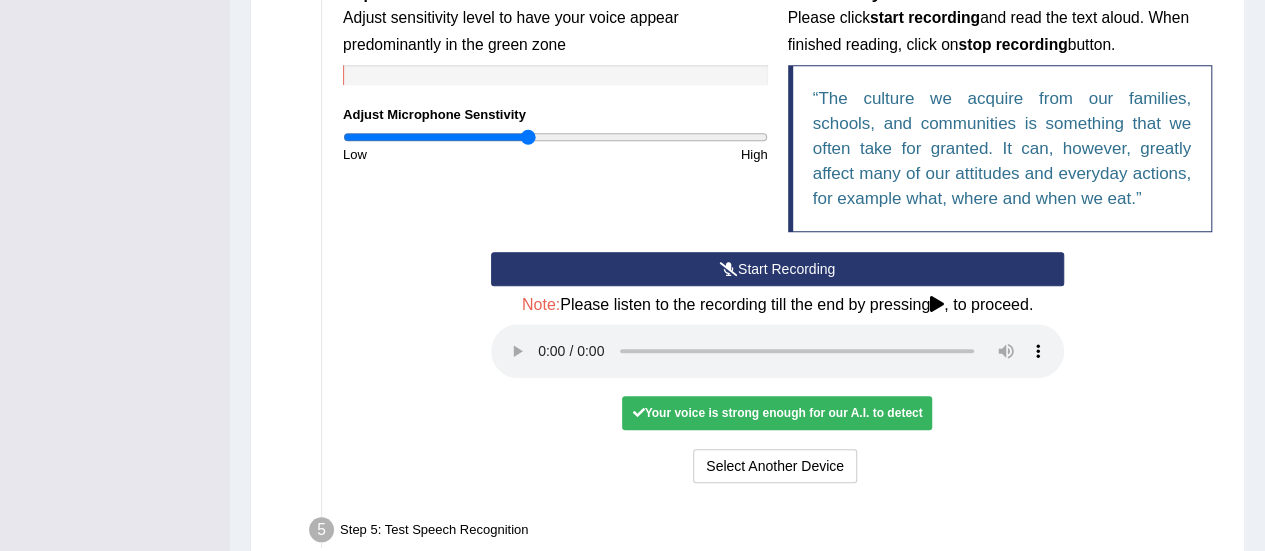 click on "Your voice is strong enough for our A.I. to detect" at bounding box center (777, 413) 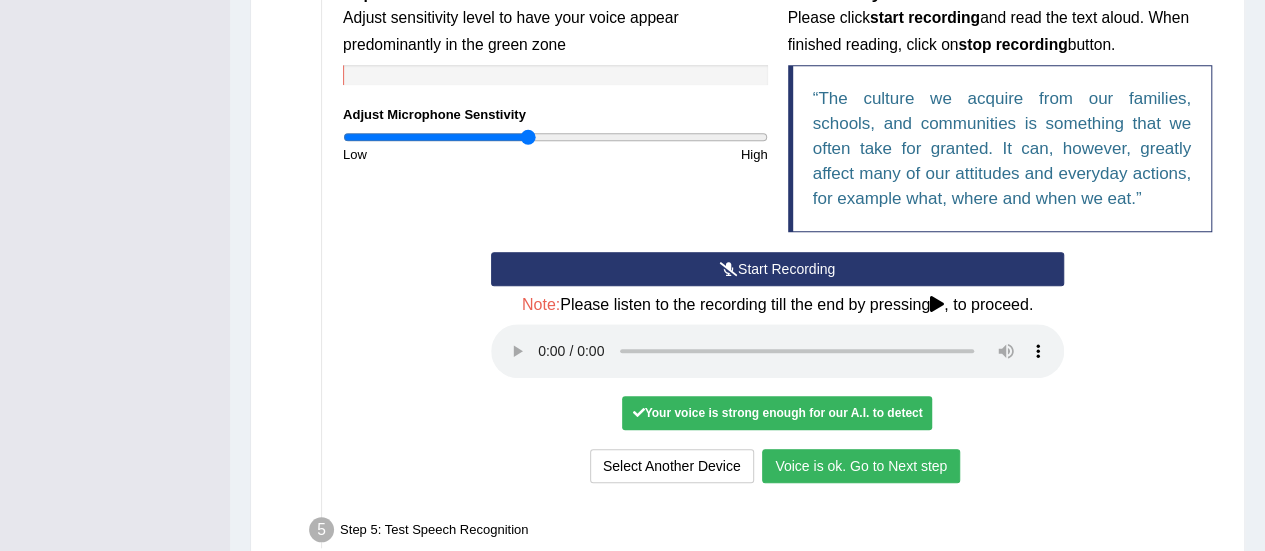 click on "Voice is ok. Go to Next step" at bounding box center (861, 466) 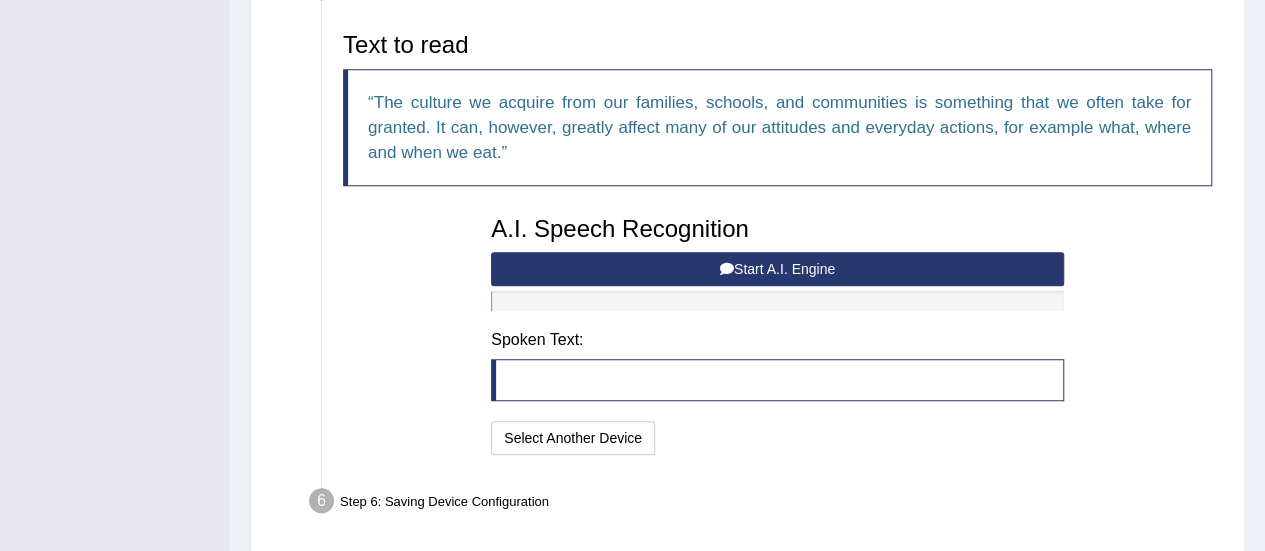 click on "Start A.I. Engine" at bounding box center [777, 269] 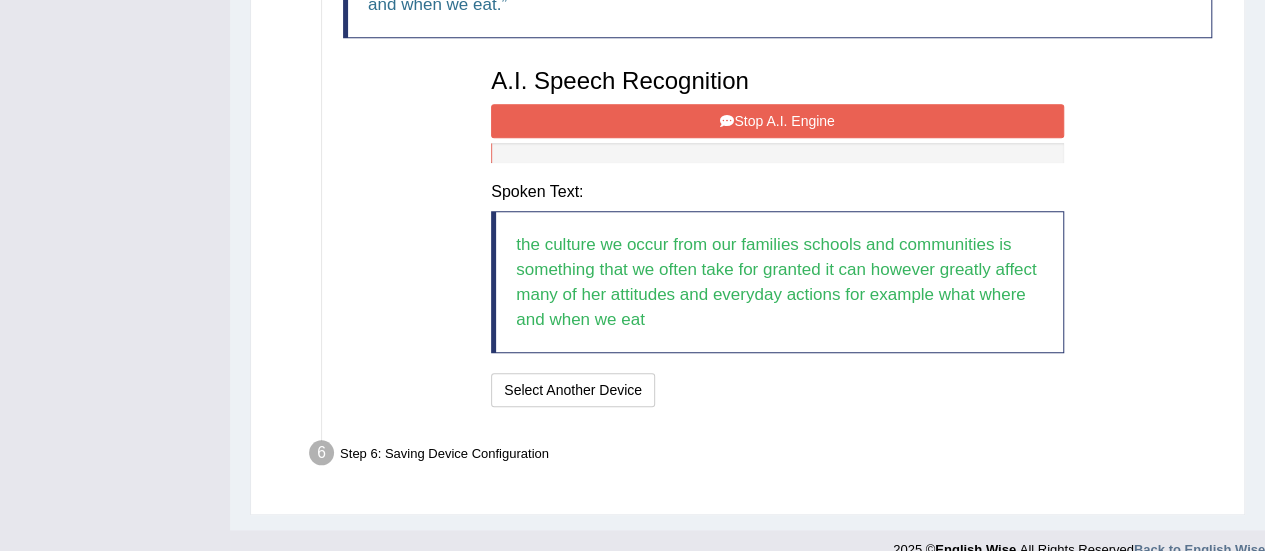 scroll, scrollTop: 820, scrollLeft: 0, axis: vertical 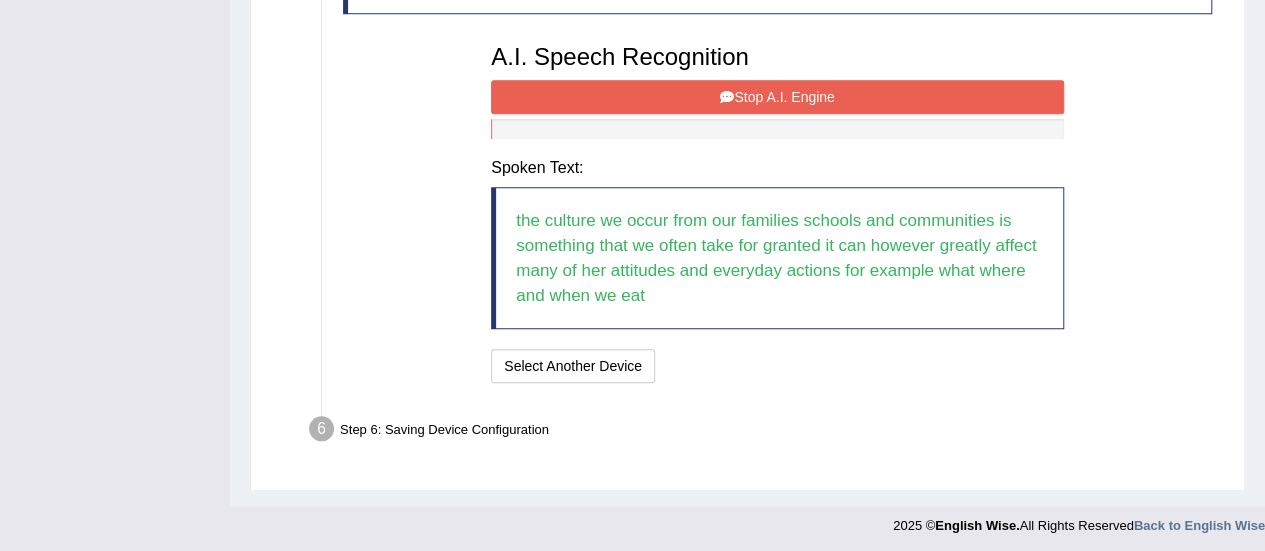click on "Stop A.I. Engine" at bounding box center [777, 97] 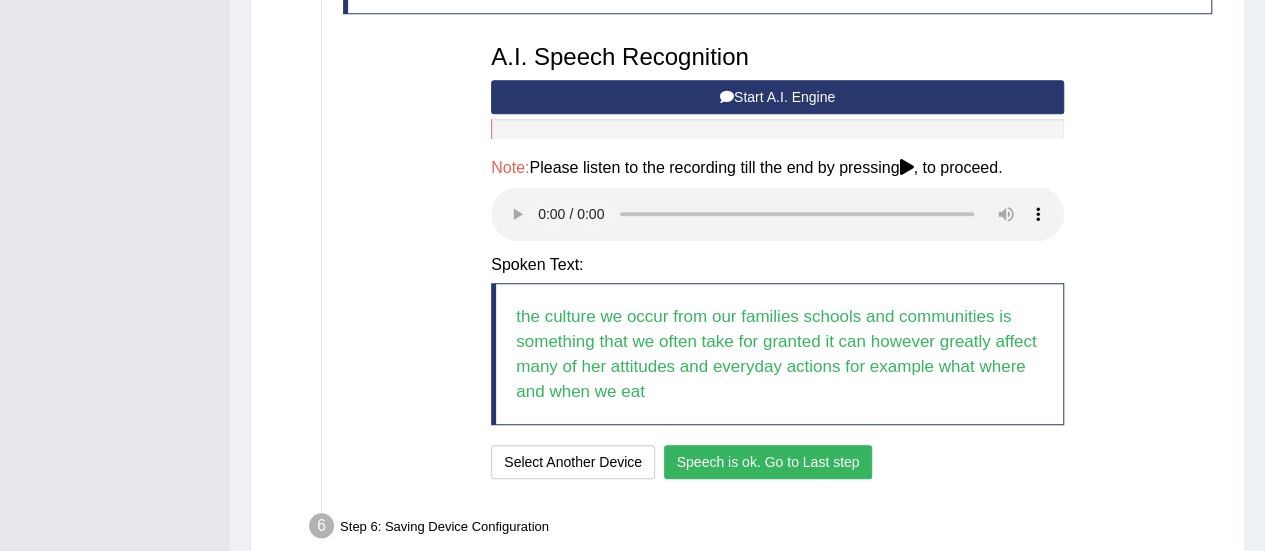 click on "Speech is ok. Go to Last step" at bounding box center (768, 462) 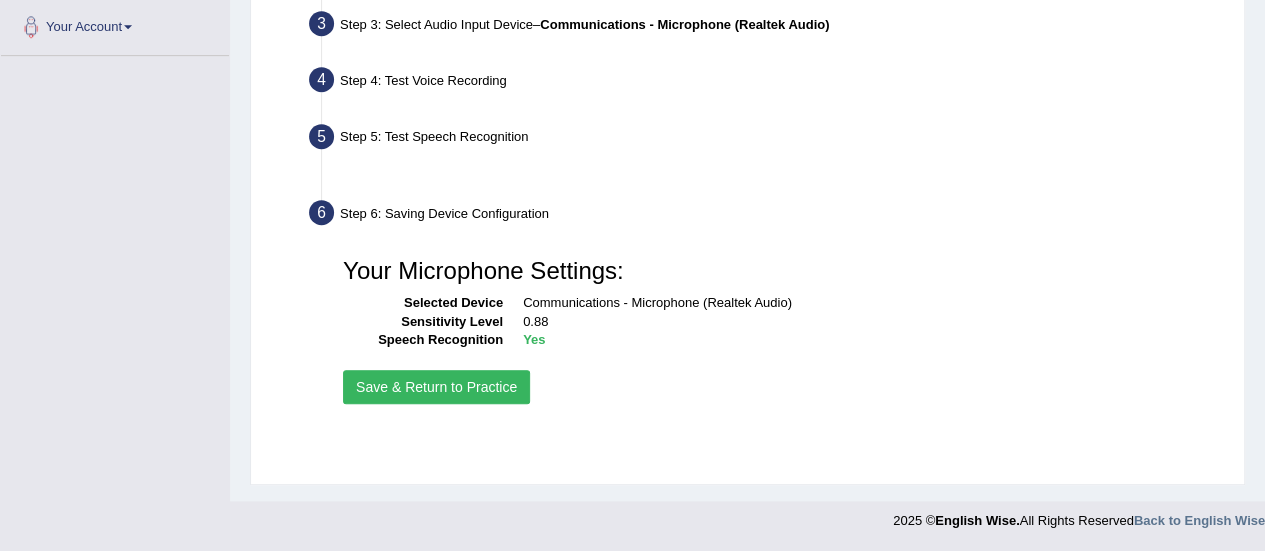 scroll, scrollTop: 498, scrollLeft: 0, axis: vertical 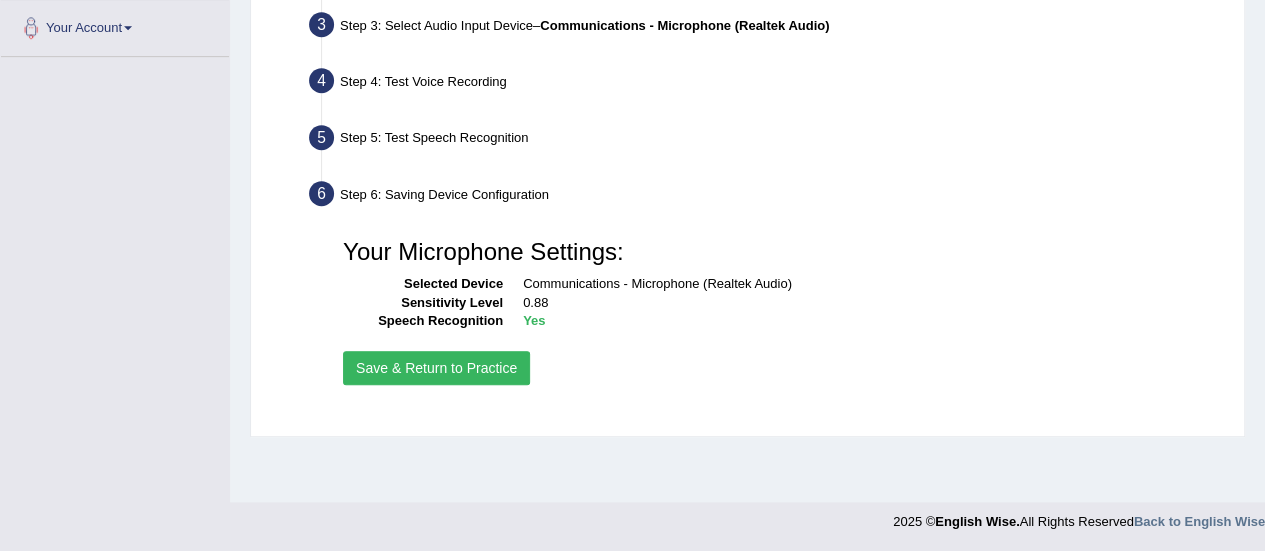 click on "Save & Return to Practice" at bounding box center [436, 368] 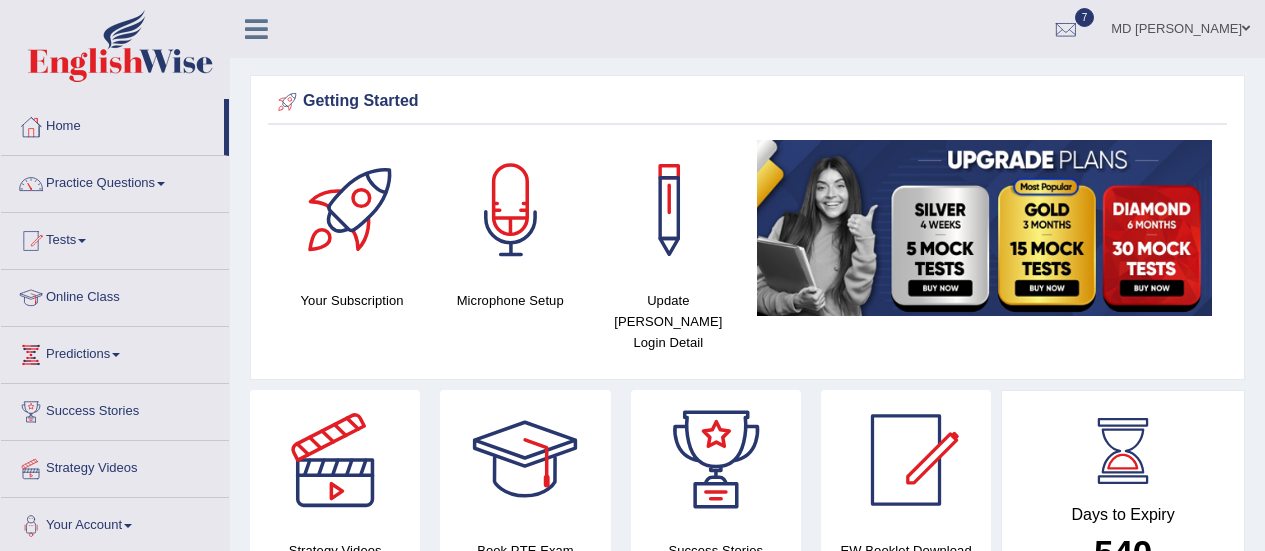 scroll, scrollTop: 0, scrollLeft: 0, axis: both 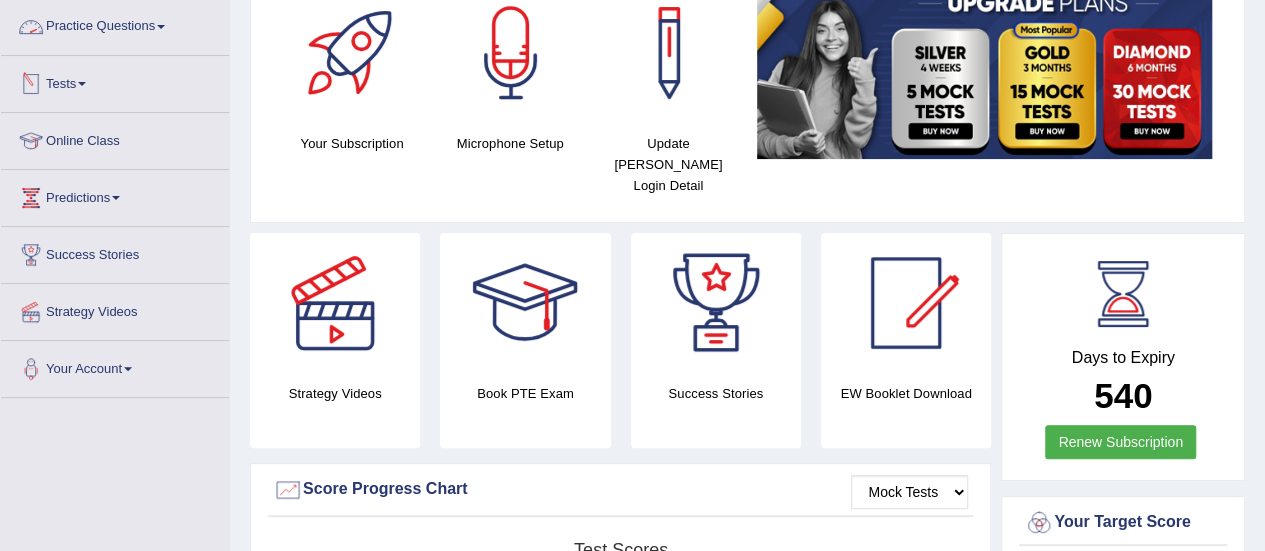 click on "Tests" at bounding box center [115, 81] 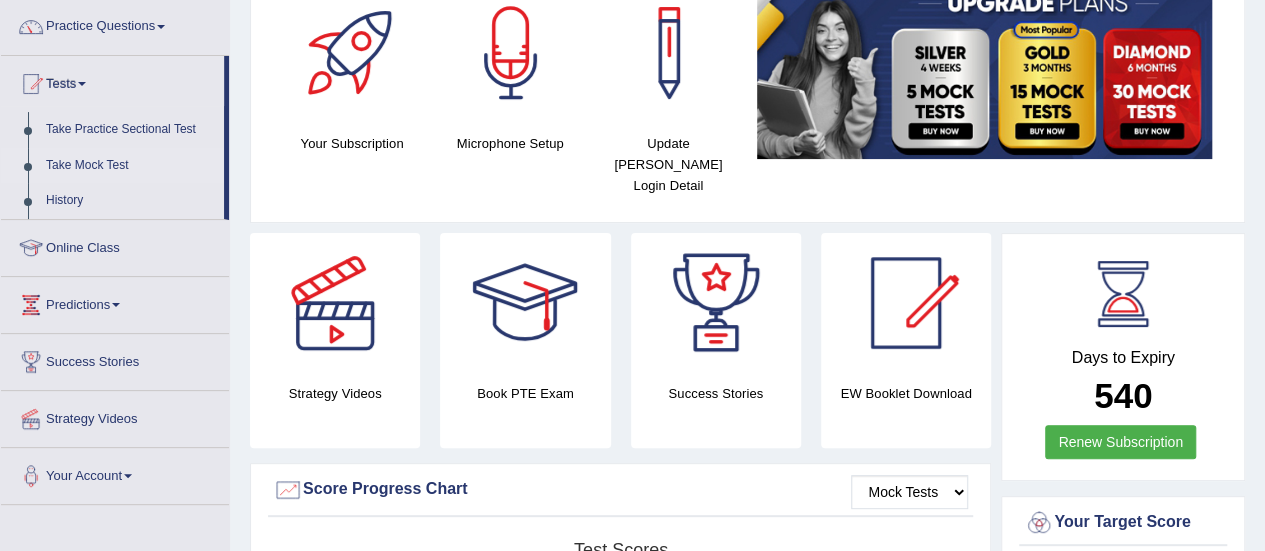 click on "Take Mock Test" at bounding box center (130, 166) 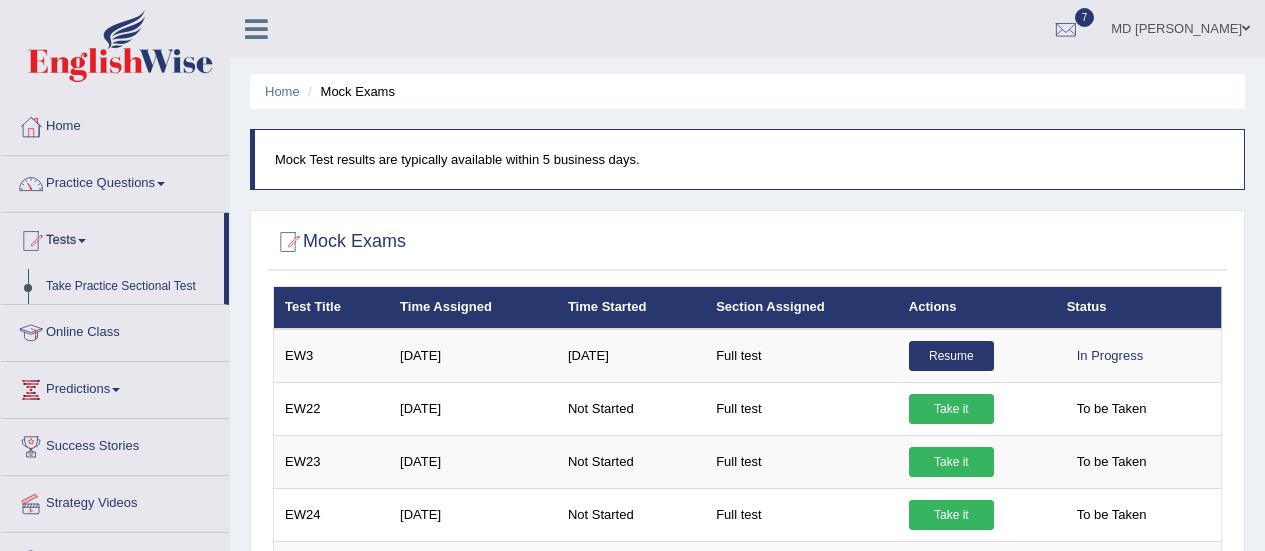 scroll, scrollTop: 0, scrollLeft: 0, axis: both 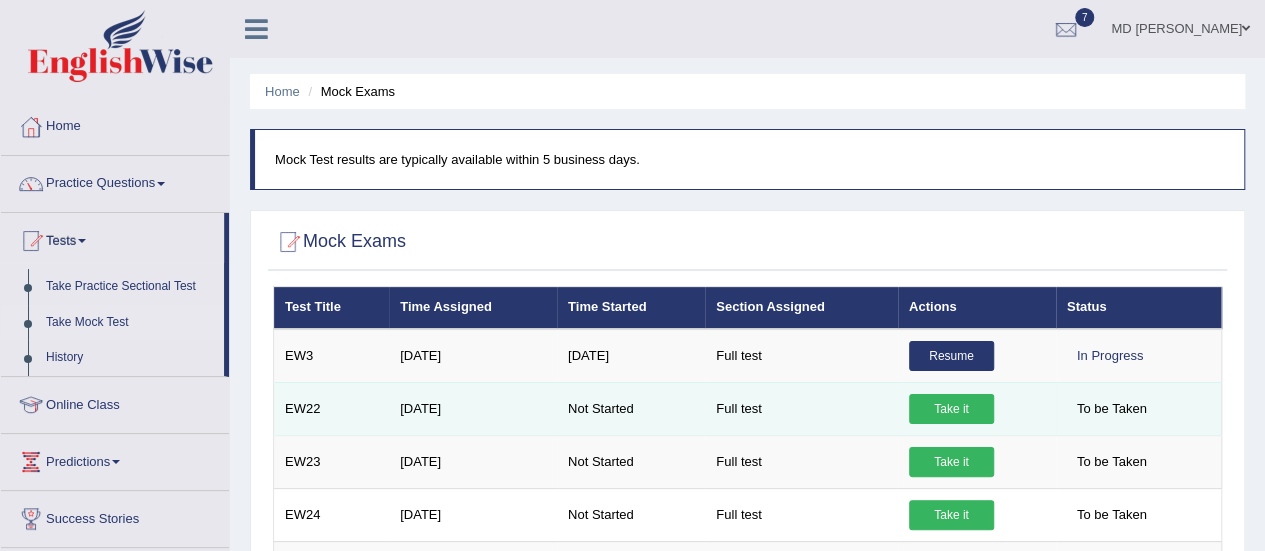 click on "Take it" at bounding box center [951, 409] 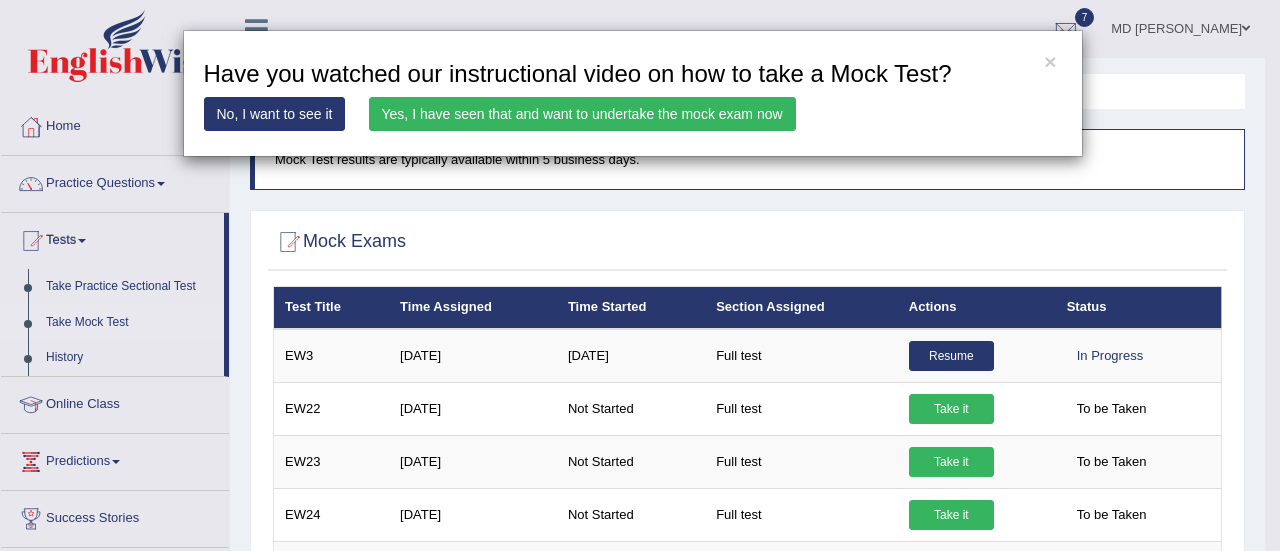 click on "Yes, I have seen that and want to undertake the mock exam now" at bounding box center [582, 114] 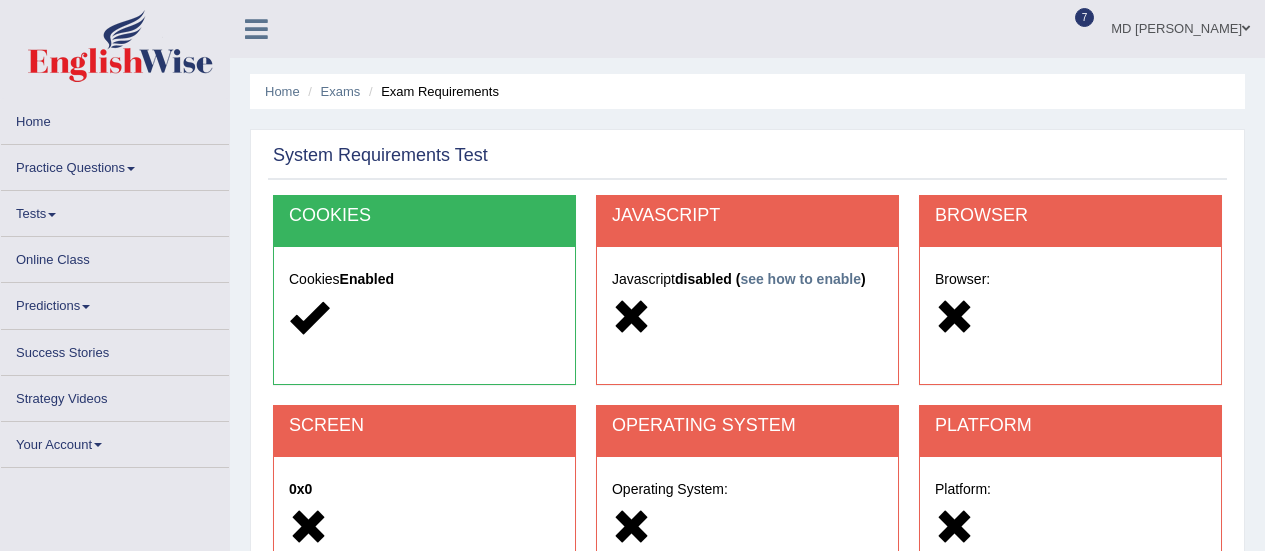 scroll, scrollTop: 0, scrollLeft: 0, axis: both 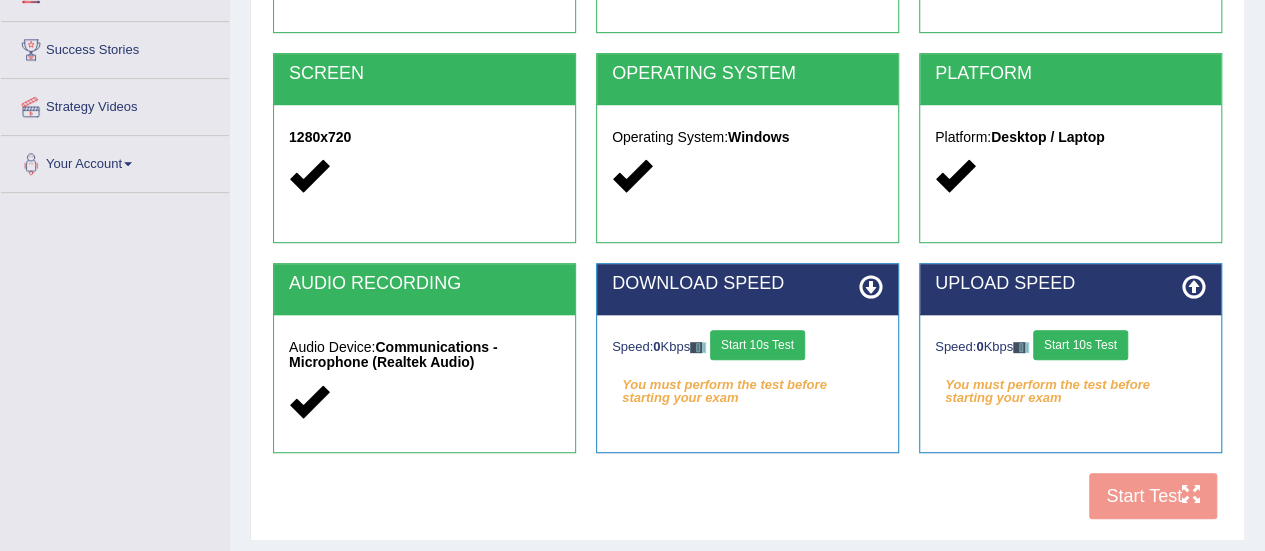 click on "Start 10s Test" at bounding box center (757, 345) 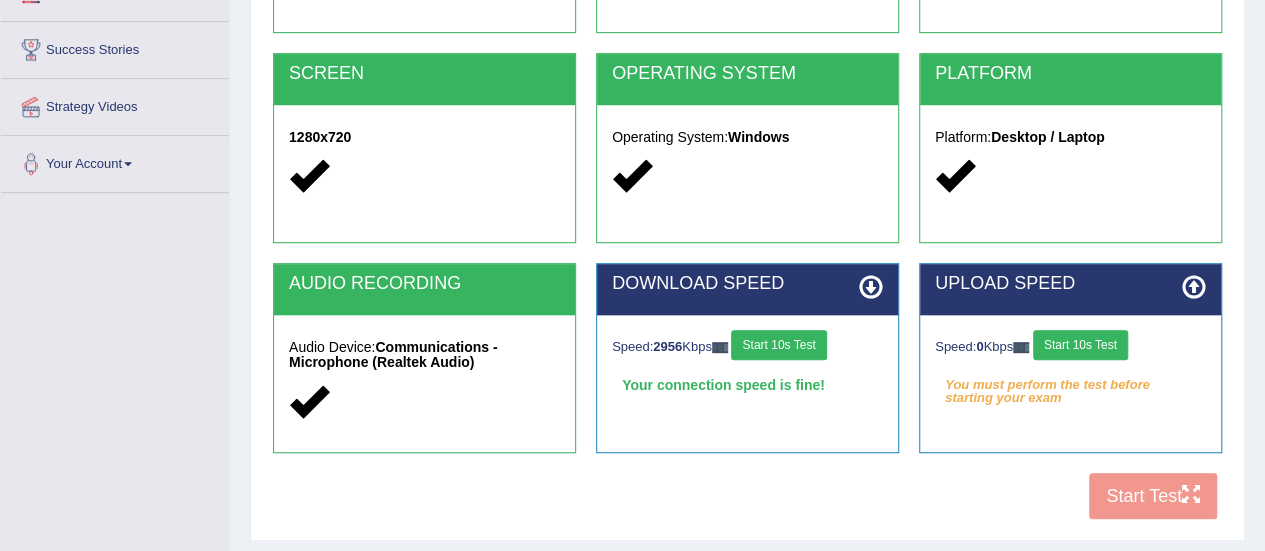 click on "Start 10s Test" at bounding box center [1080, 345] 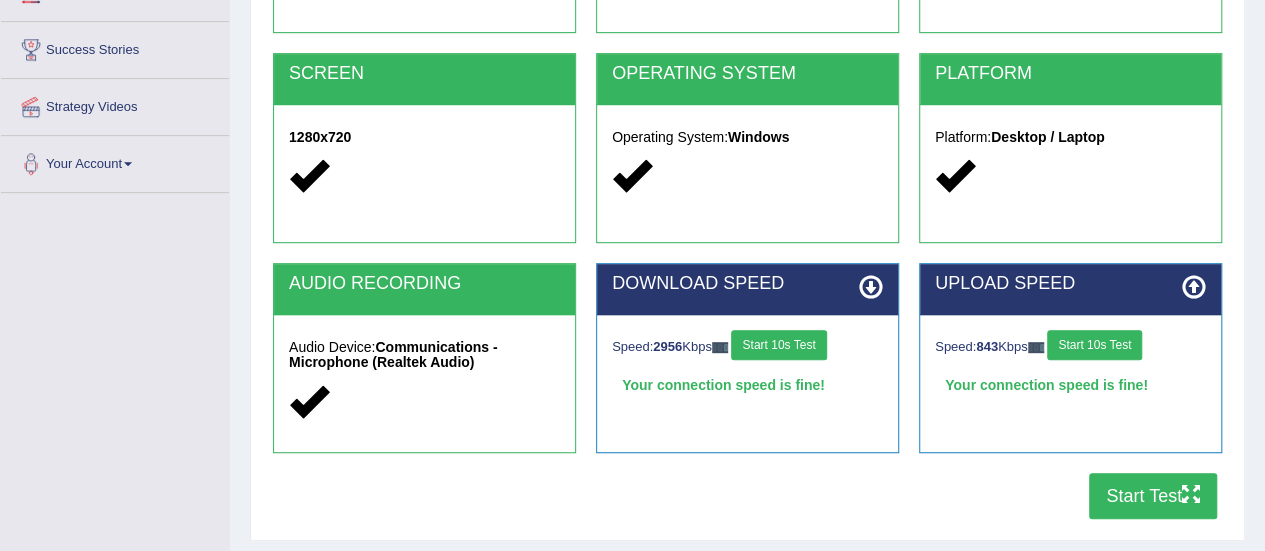 click on "Start Test" at bounding box center (1153, 496) 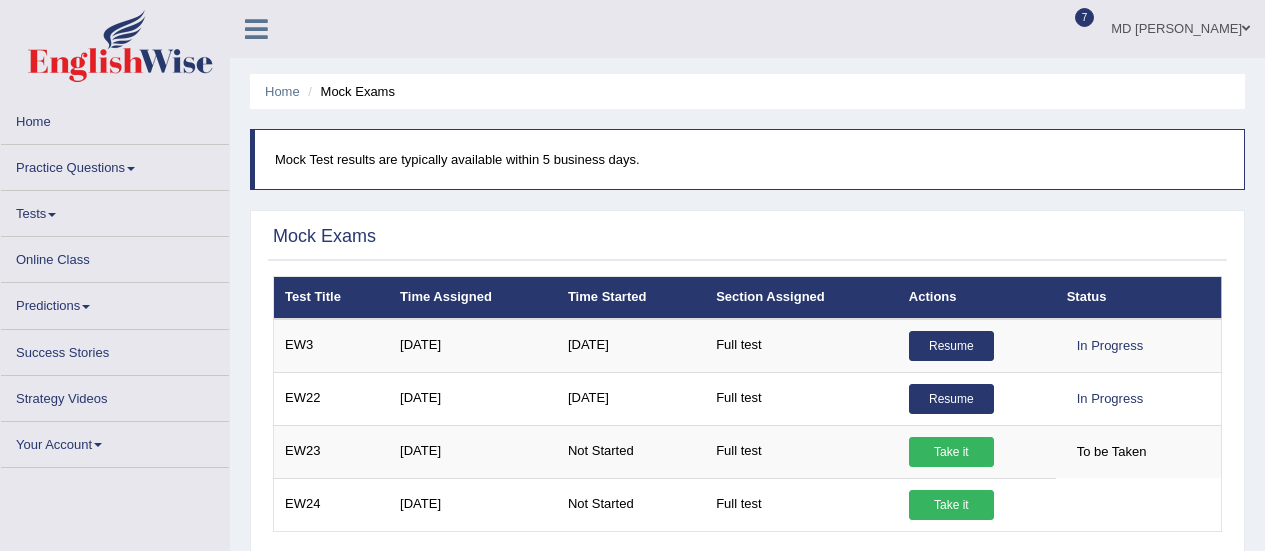 scroll, scrollTop: 0, scrollLeft: 0, axis: both 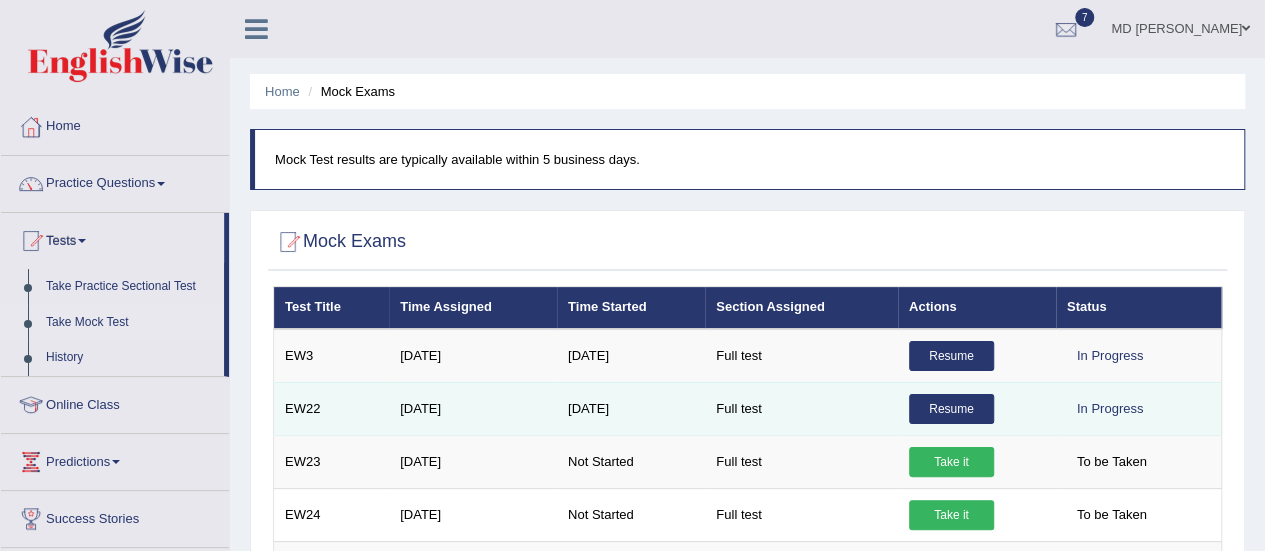 click on "Resume" at bounding box center [951, 409] 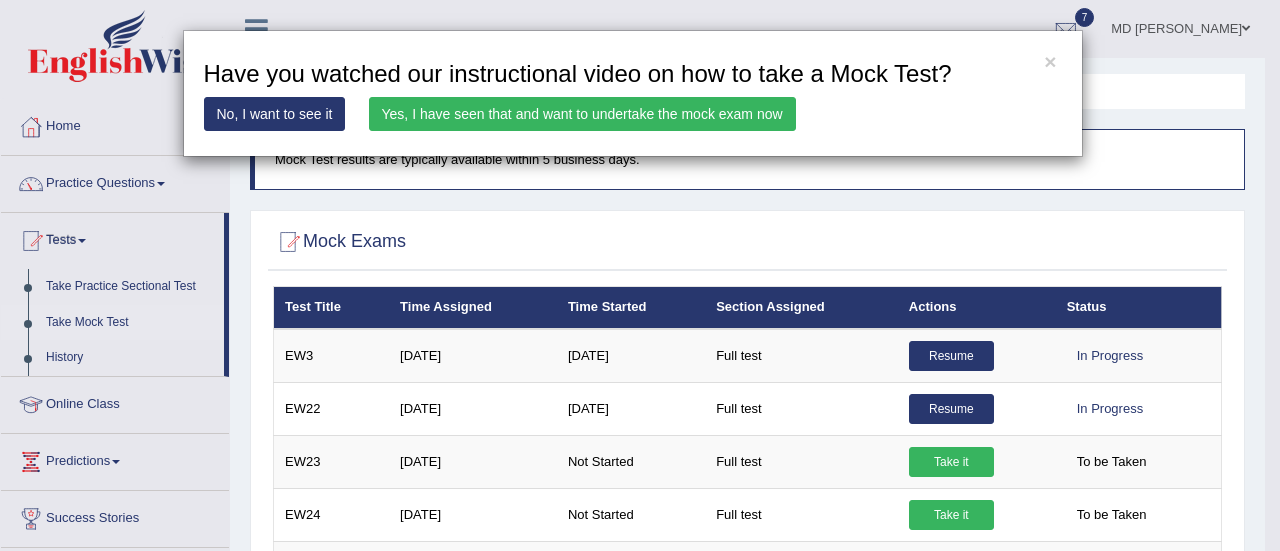 click on "Yes, I have seen that and want to undertake the mock exam now" at bounding box center (582, 114) 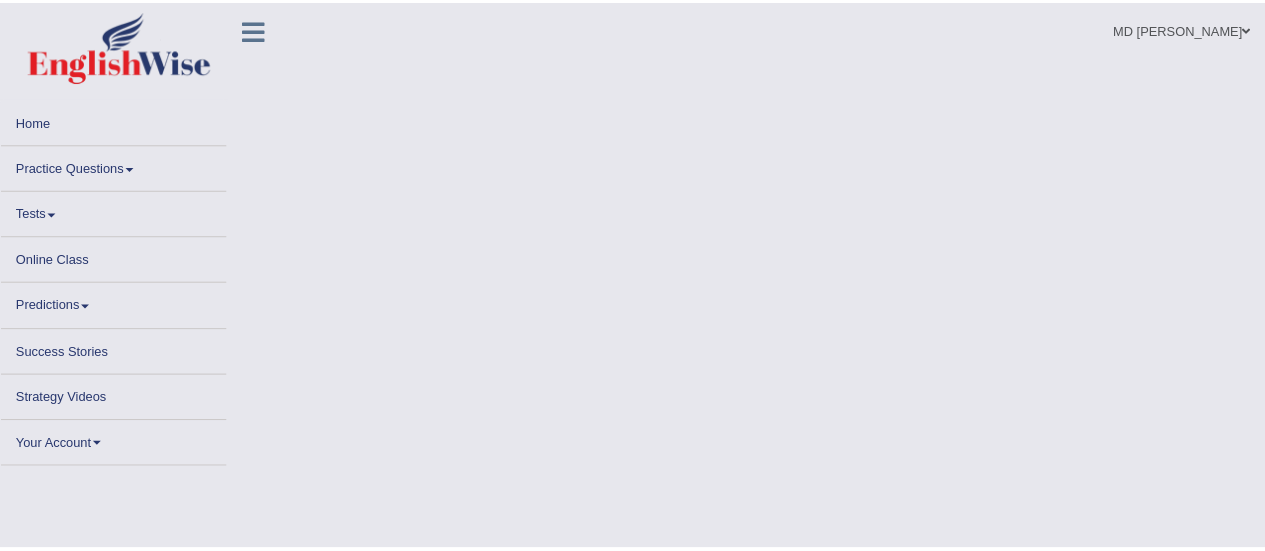scroll, scrollTop: 0, scrollLeft: 0, axis: both 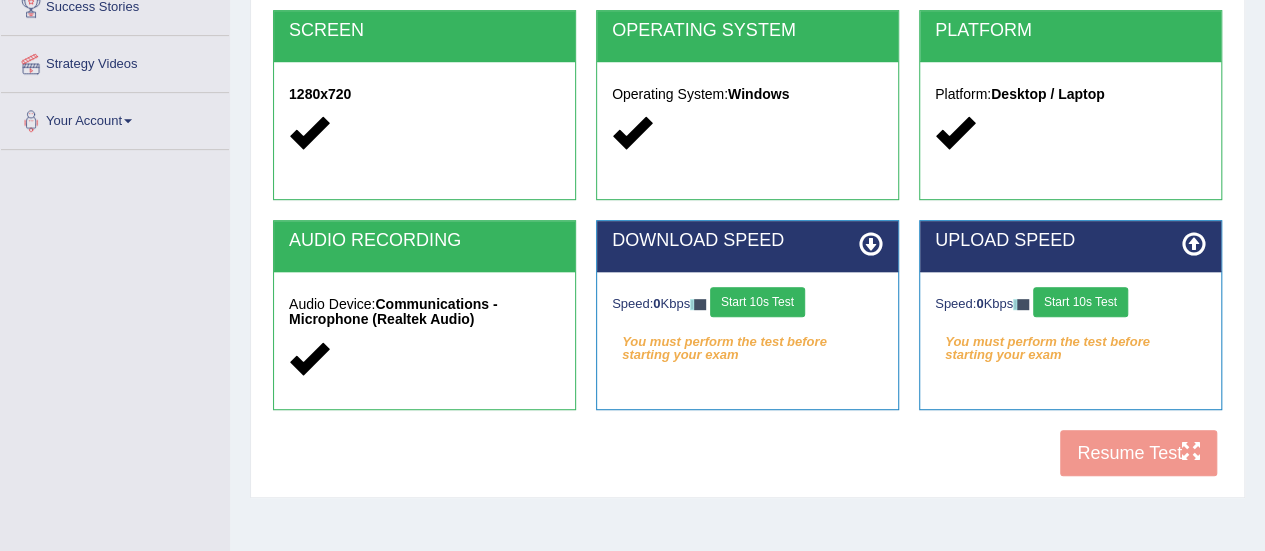 click on "Start 10s Test" at bounding box center [1080, 302] 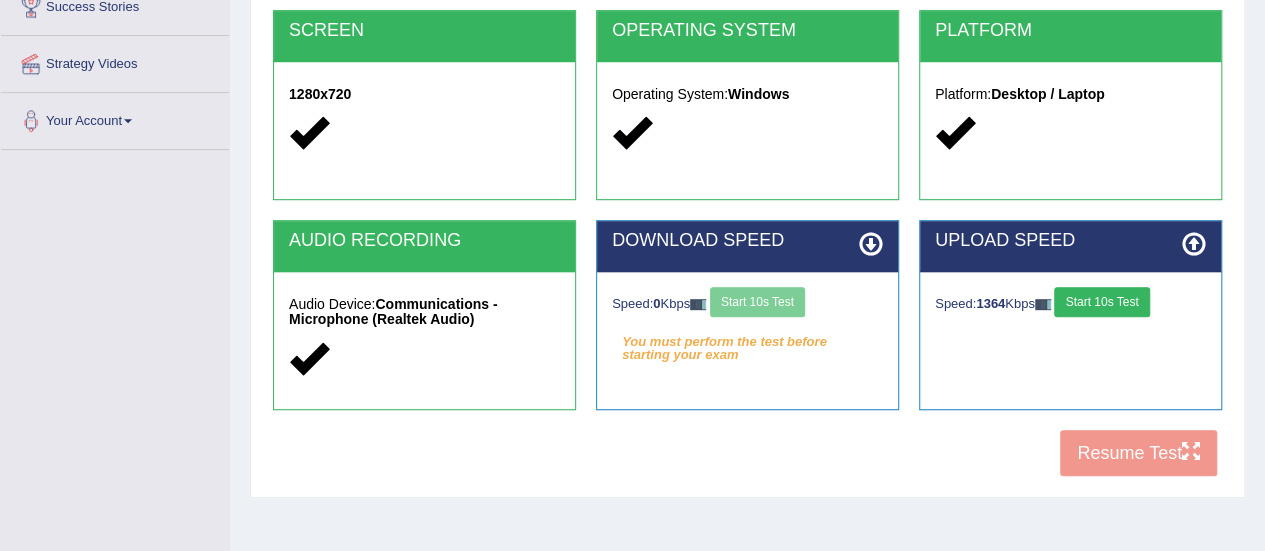 click on "Speed:  0  Kbps    Start 10s Test" at bounding box center (747, 304) 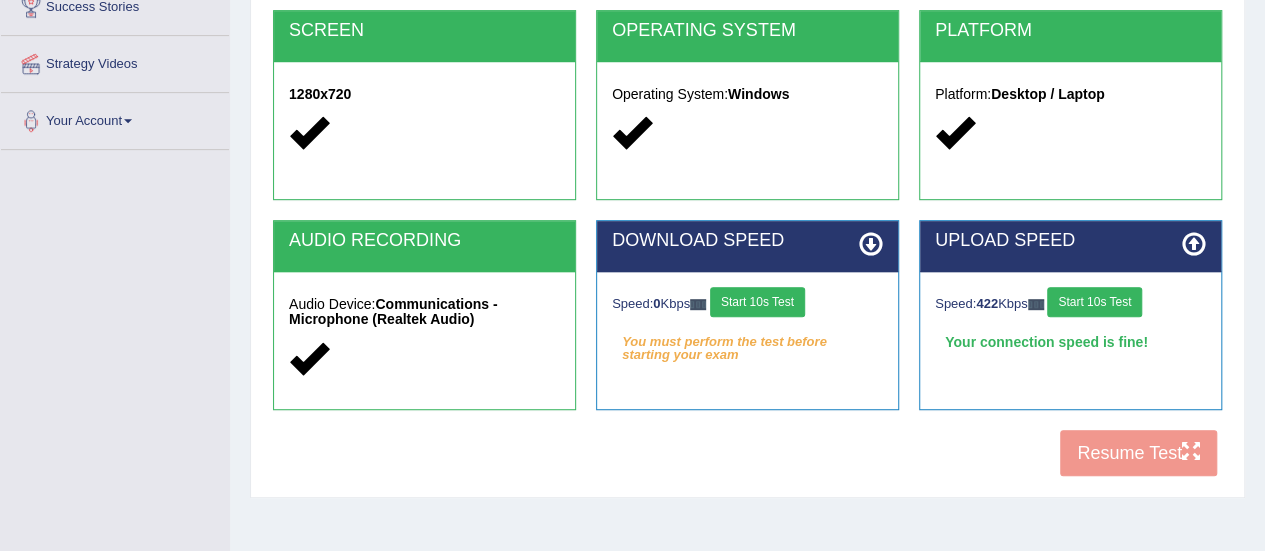 click on "Start 10s Test" at bounding box center (757, 302) 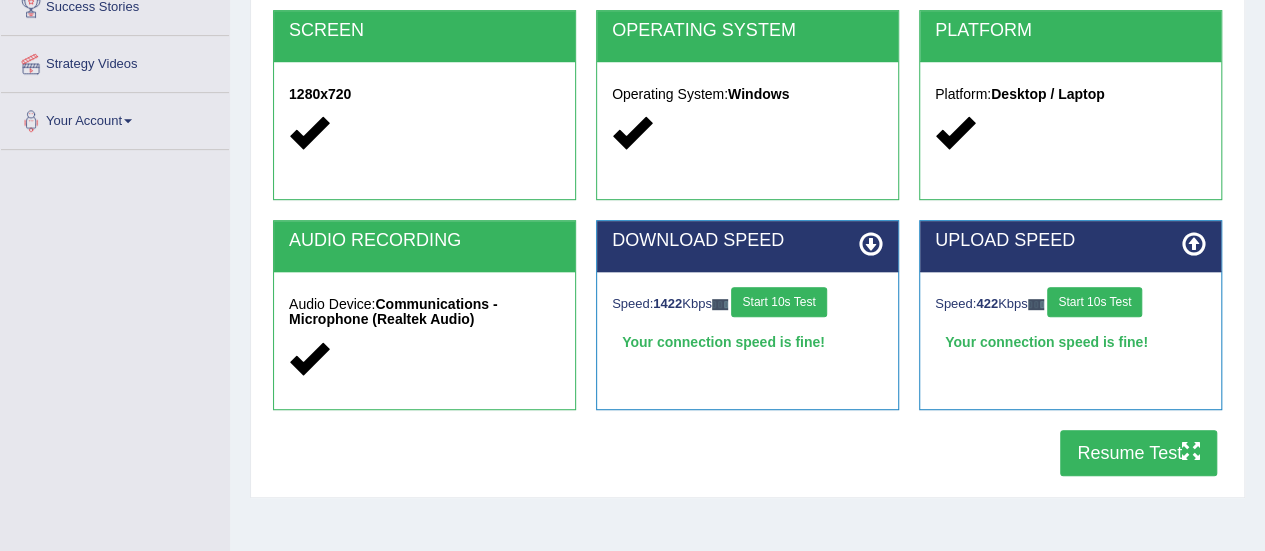 click on "Resume Test" at bounding box center [1138, 453] 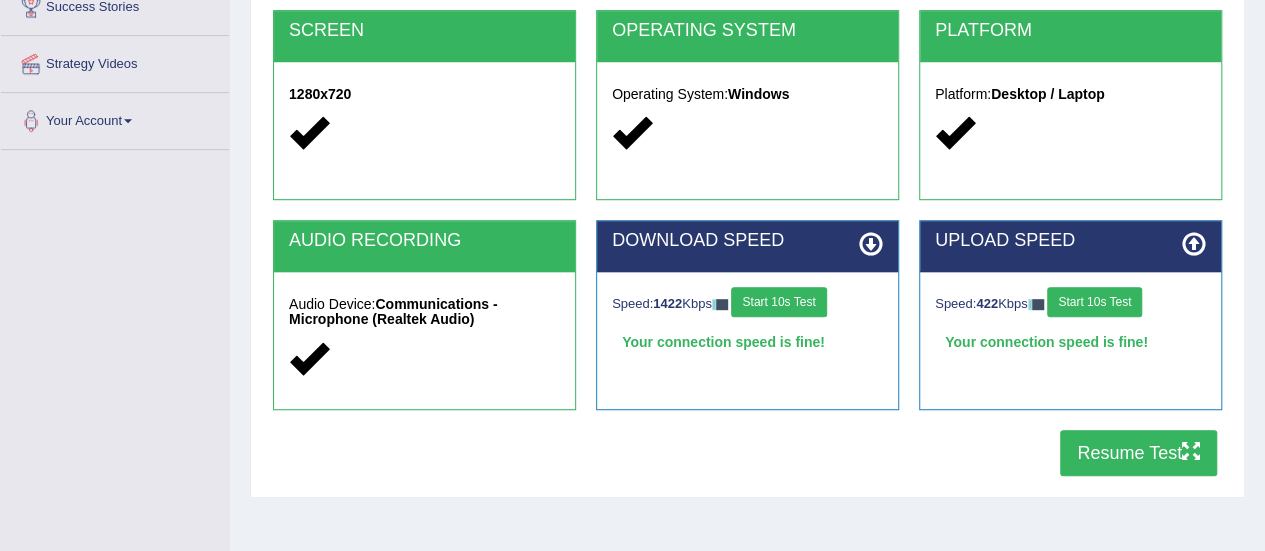 click on "Home
Exams
Exam Requirements
System Requirements Test
[GEOGRAPHIC_DATA]
Cookies  Enabled
JAVASCRIPT
Javascript  Enabled
BROWSER
Browser:  Chrome
SCREEN
1280x720
OPERATING SYSTEM
Operating System:  Windows
PLATFORM
Platform:  Desktop / Laptop
AUDIO RECORDING
Audio Device:  Communications - Microphone (Realtek Audio)
DOWNLOAD SPEED
Speed:  1422  Kbps    Start 10s Test
Your connection speed is fine!
Select Audio Quality
UPLOAD SPEED
Speed:" at bounding box center [747, 95] 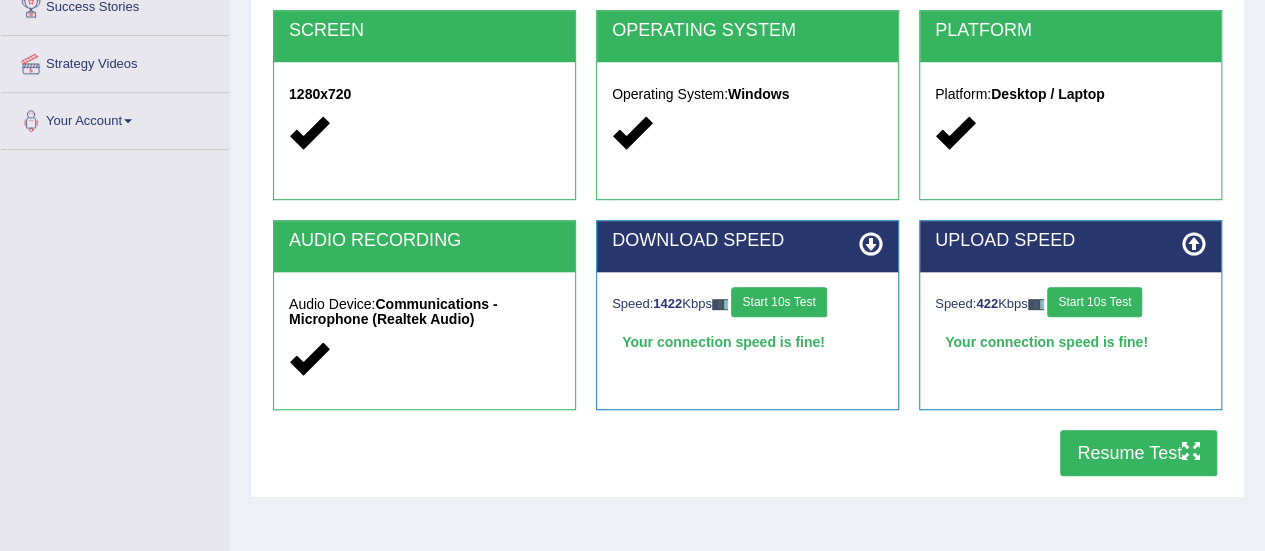 click on "Resume Test" at bounding box center (1138, 453) 